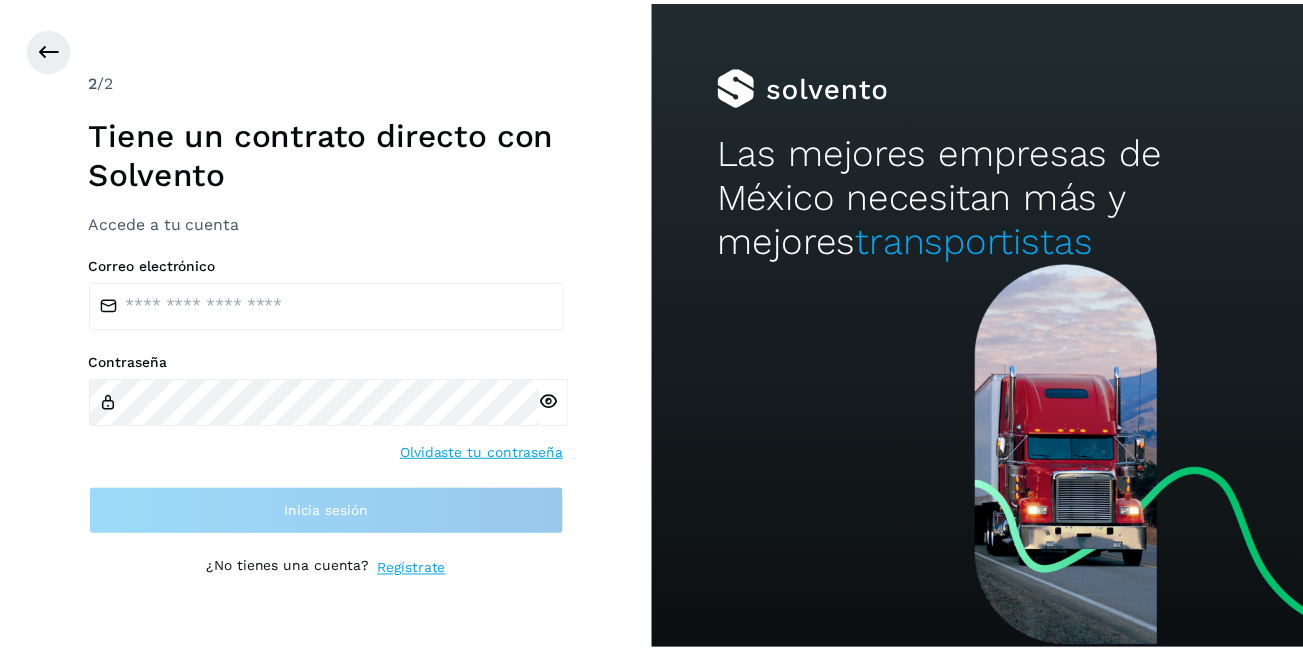 scroll, scrollTop: 0, scrollLeft: 0, axis: both 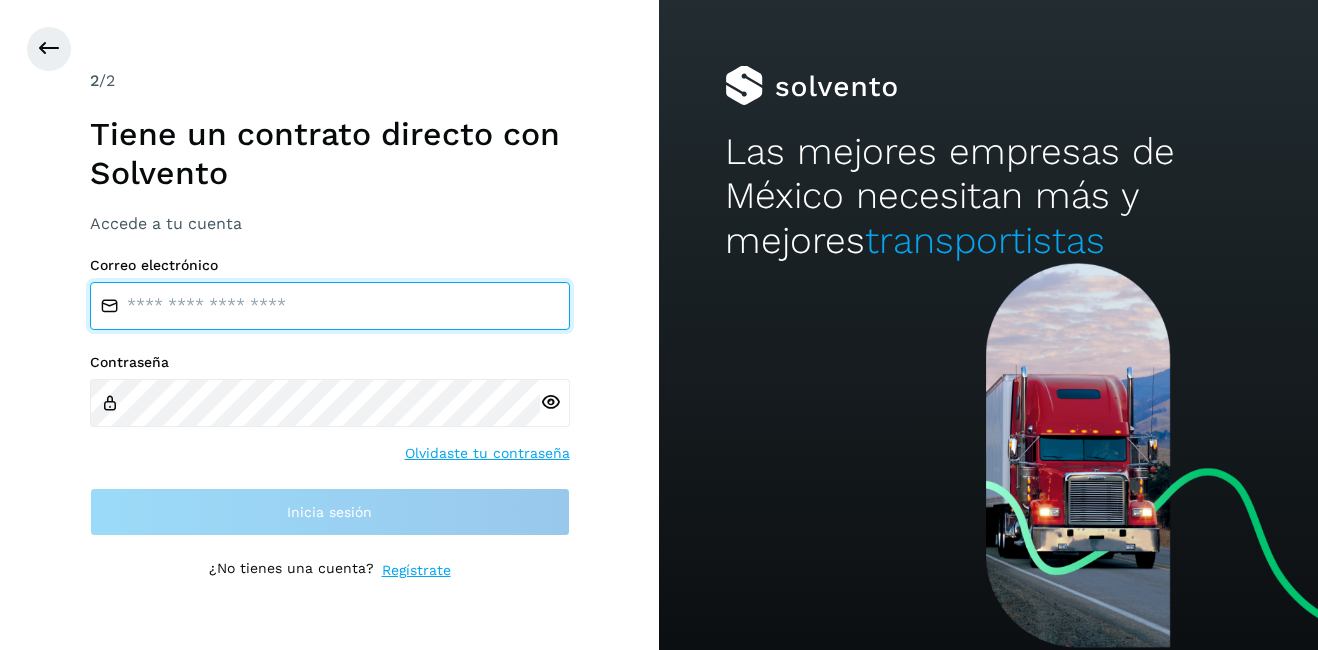 type on "**********" 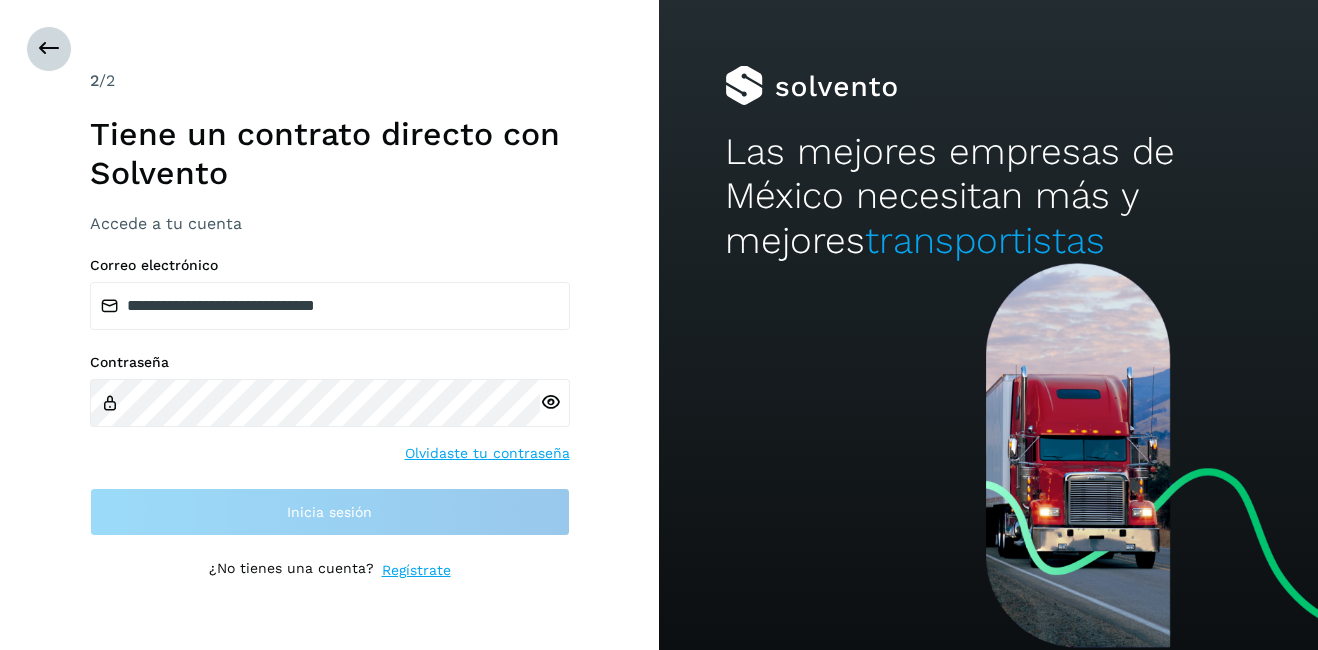 click at bounding box center (685, 49) 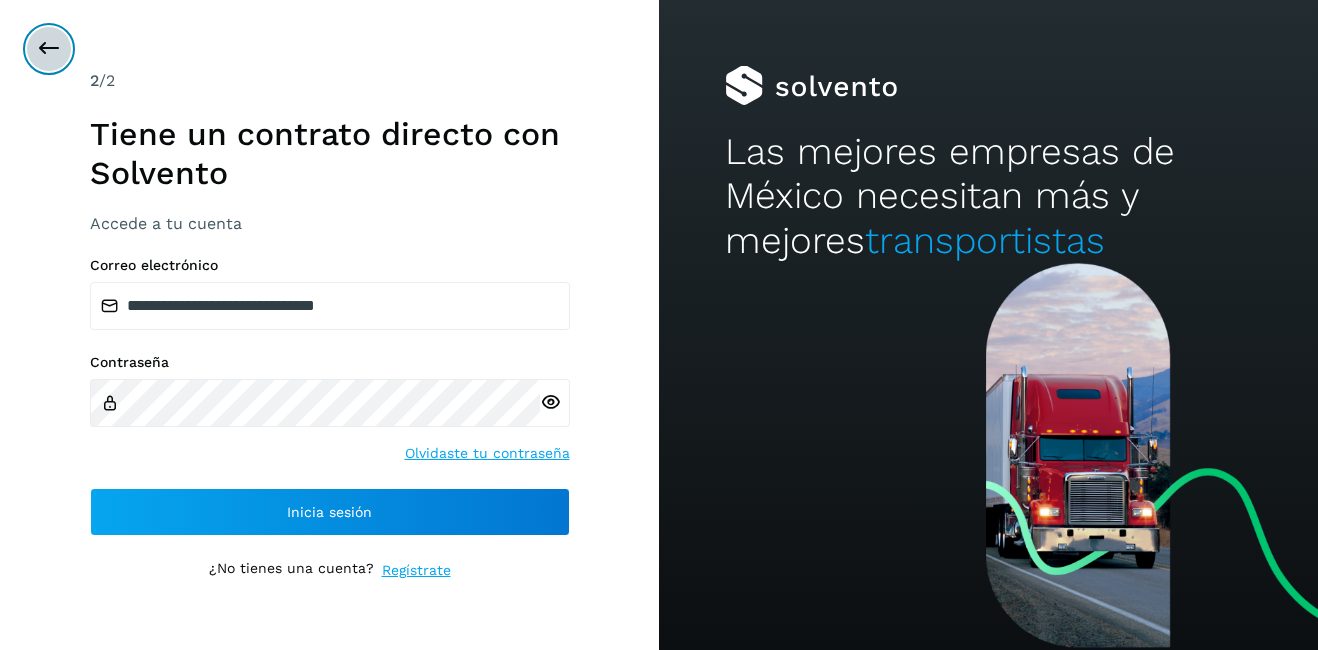 click at bounding box center (49, 49) 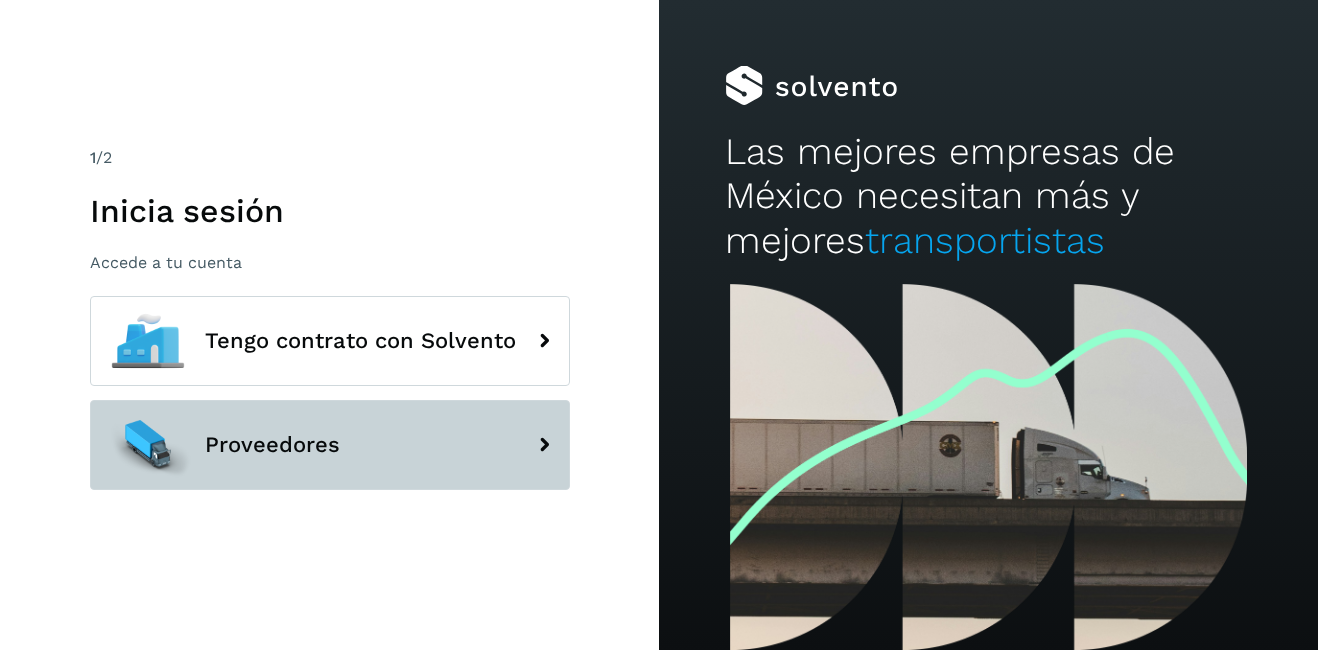 click on "Proveedores" at bounding box center [330, 445] 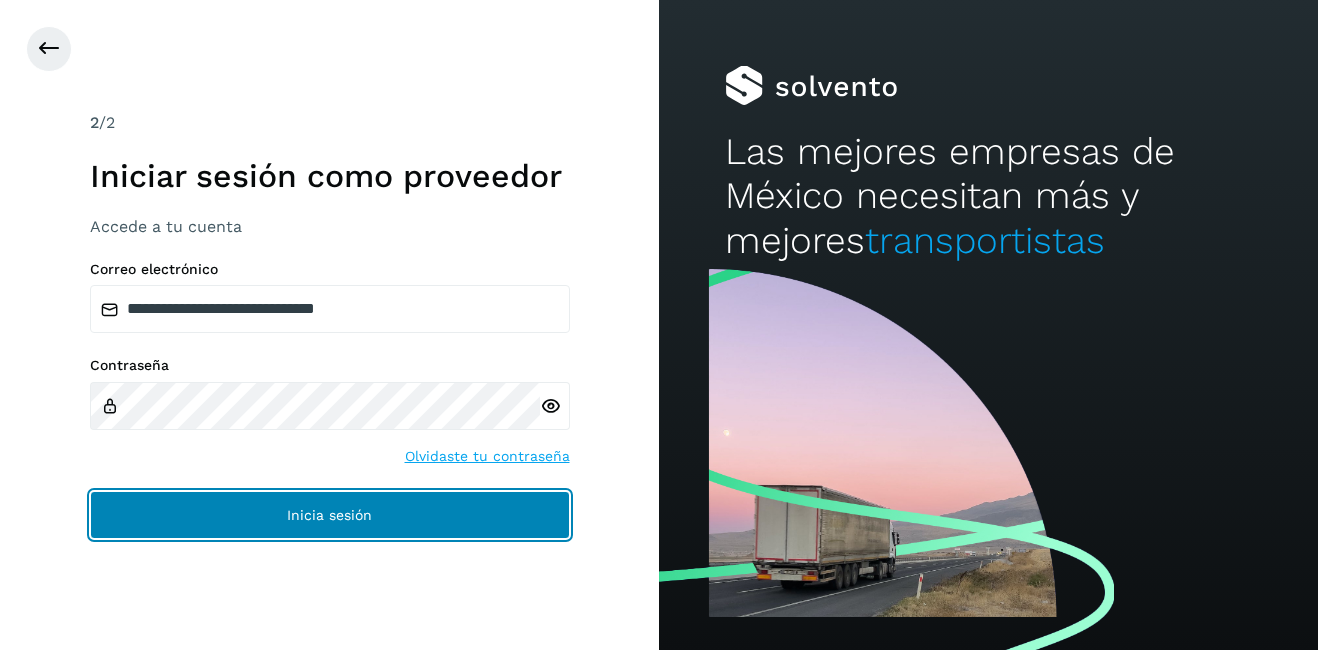 click on "Inicia sesión" at bounding box center (330, 515) 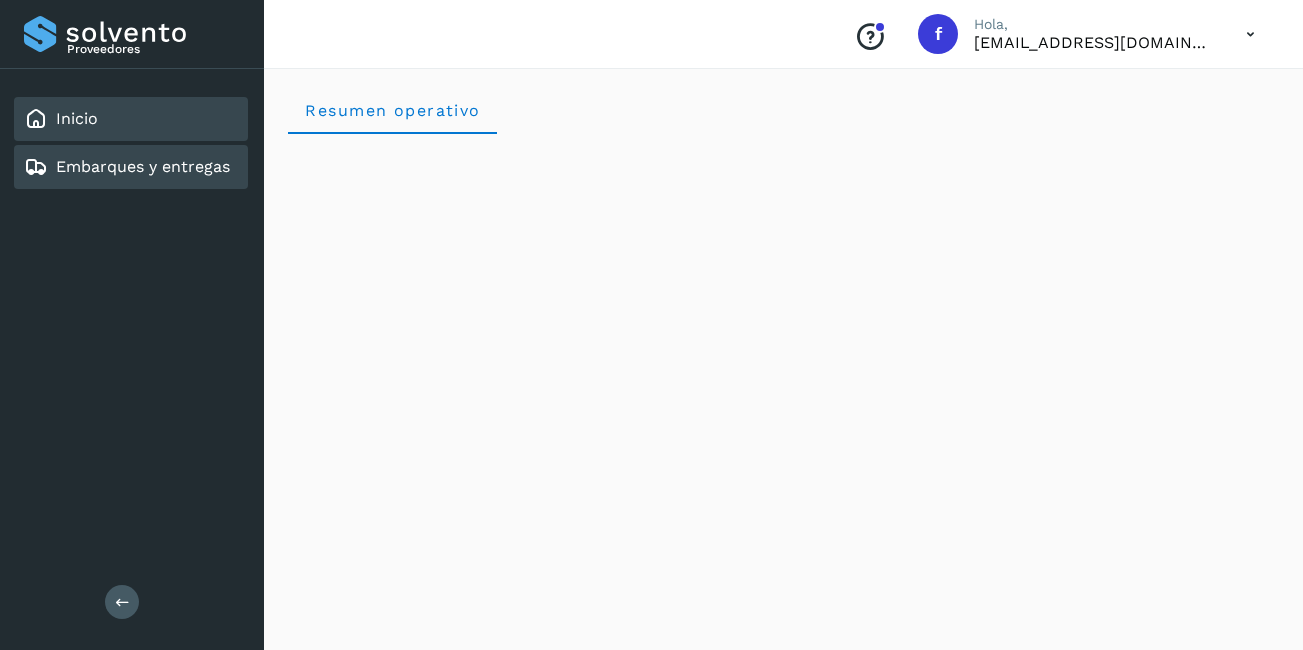 click on "Embarques y entregas" at bounding box center (143, 166) 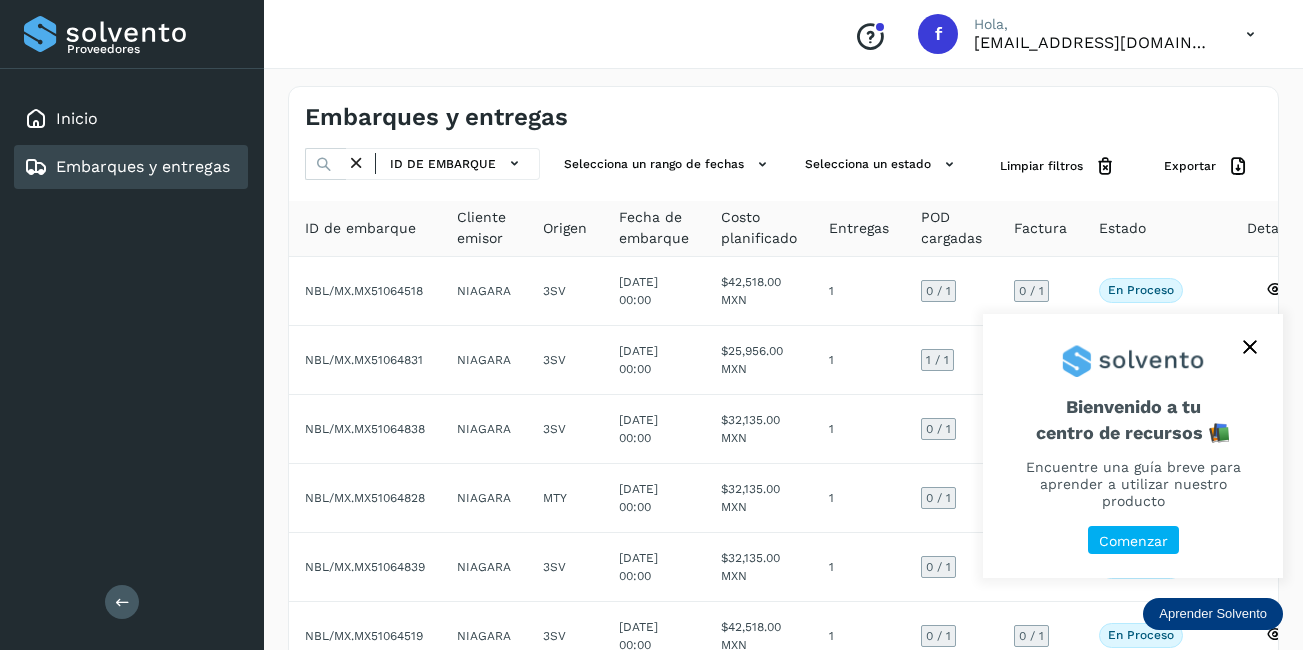 click at bounding box center (356, 163) 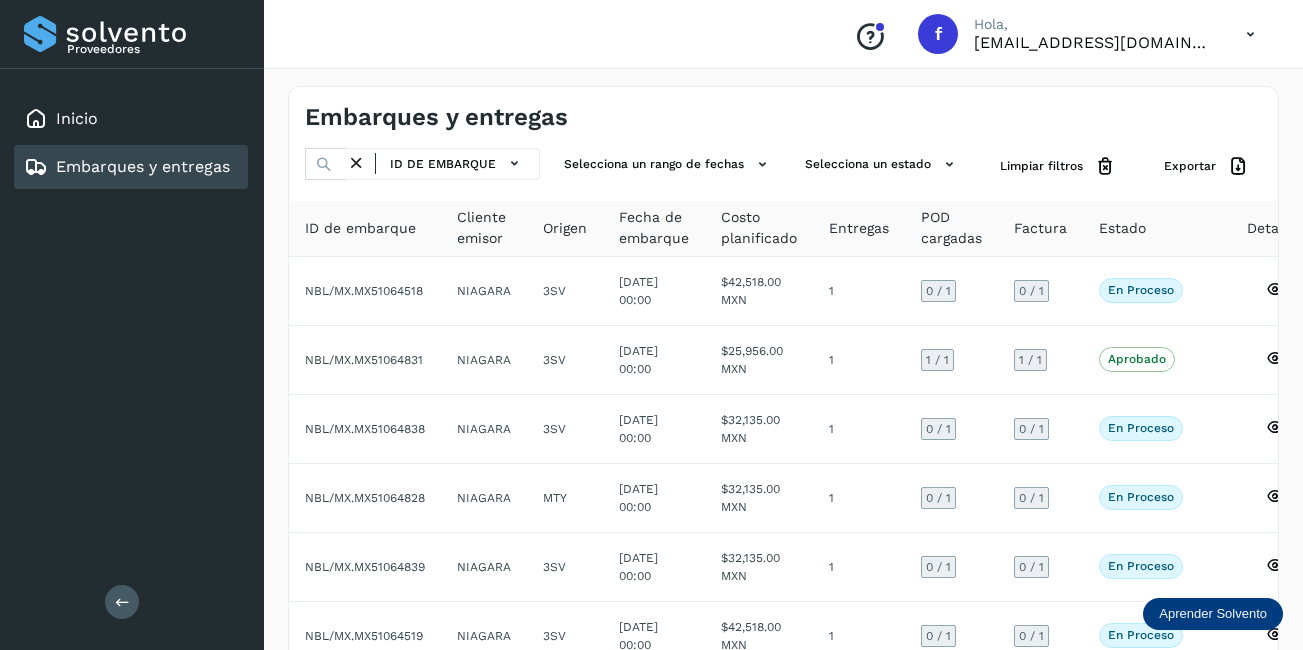 click at bounding box center (356, 163) 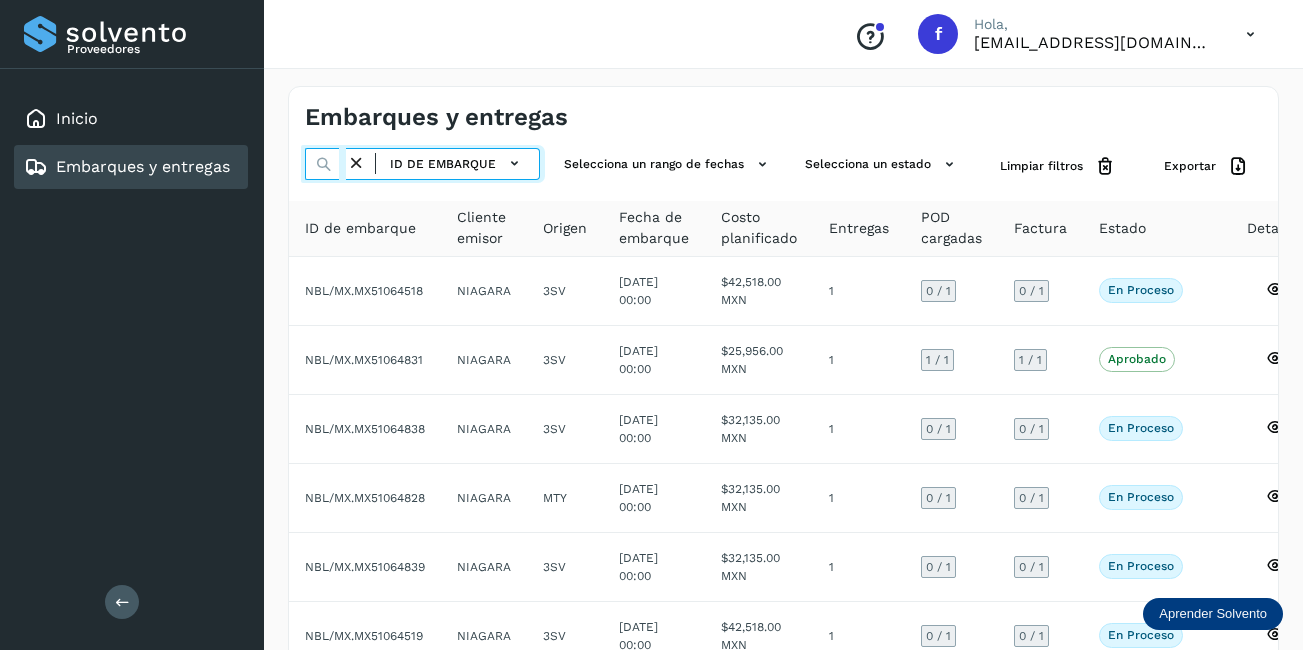 click at bounding box center (325, 164) 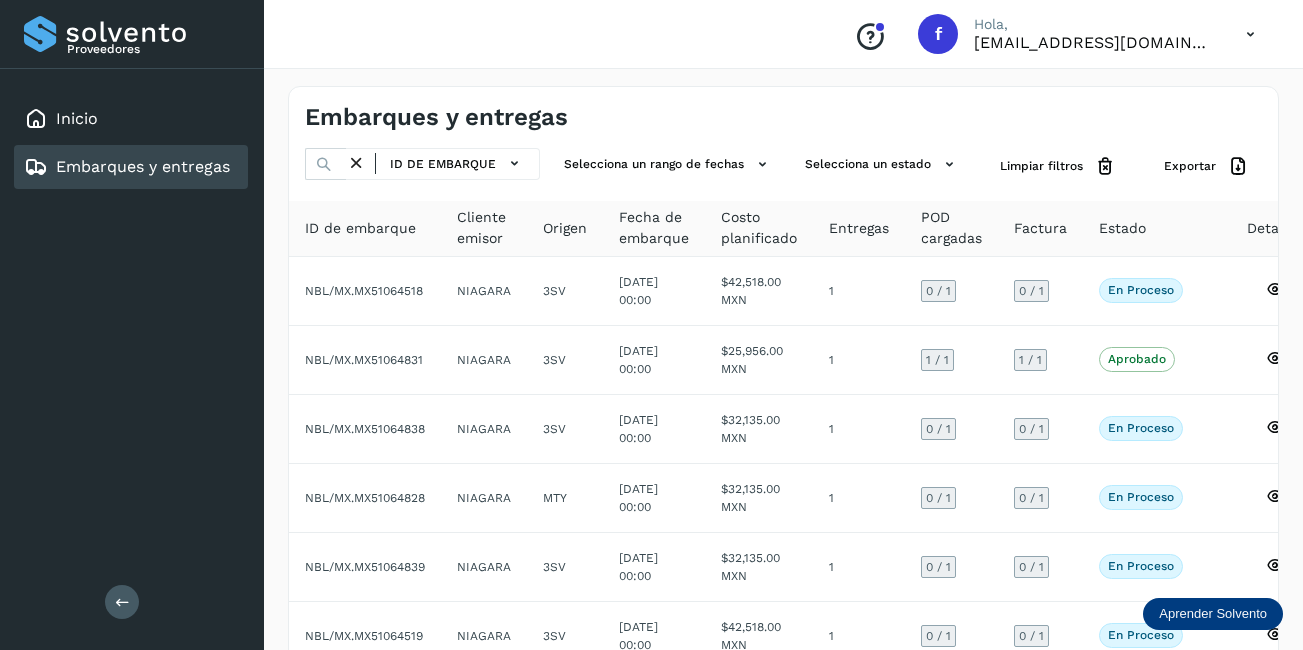 drag, startPoint x: 332, startPoint y: 167, endPoint x: 340, endPoint y: 176, distance: 12.0415945 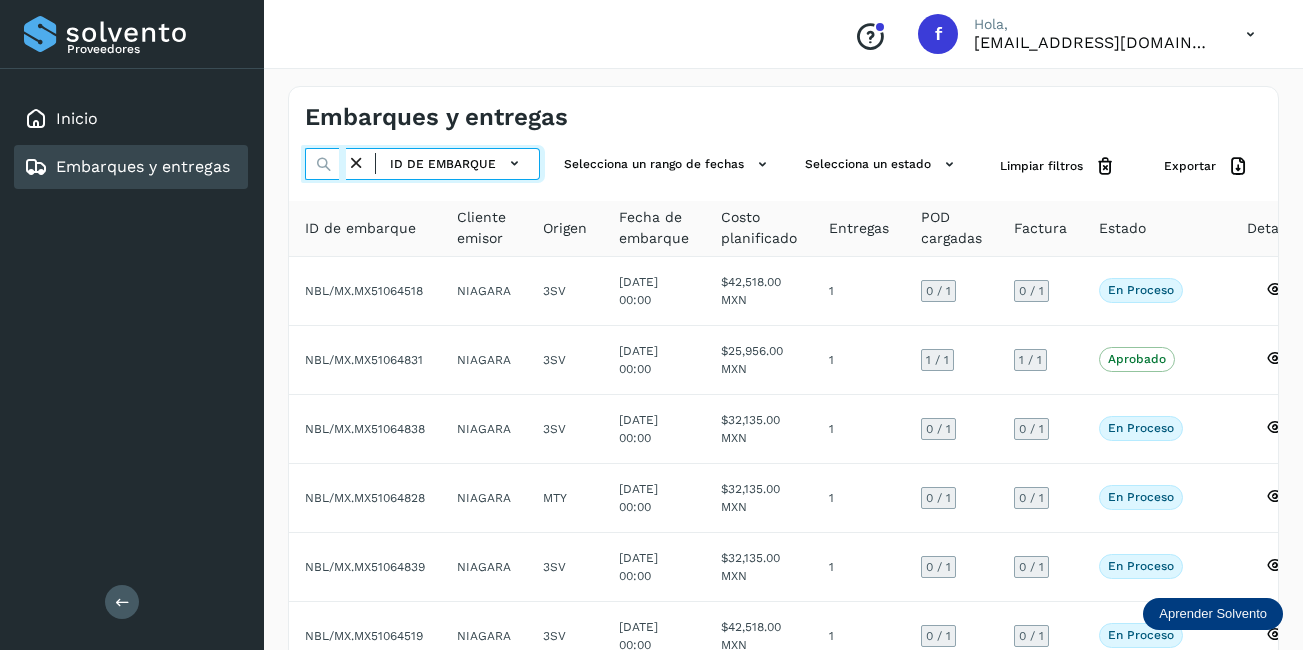 click at bounding box center (325, 164) 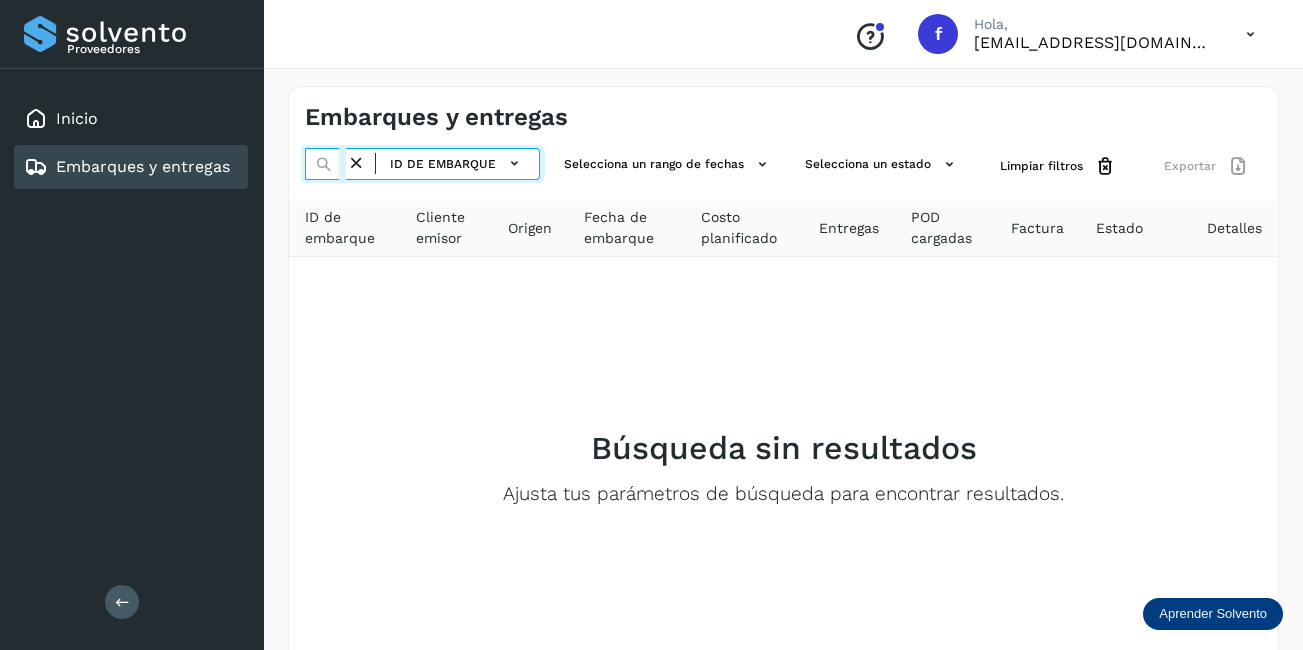 type on "**********" 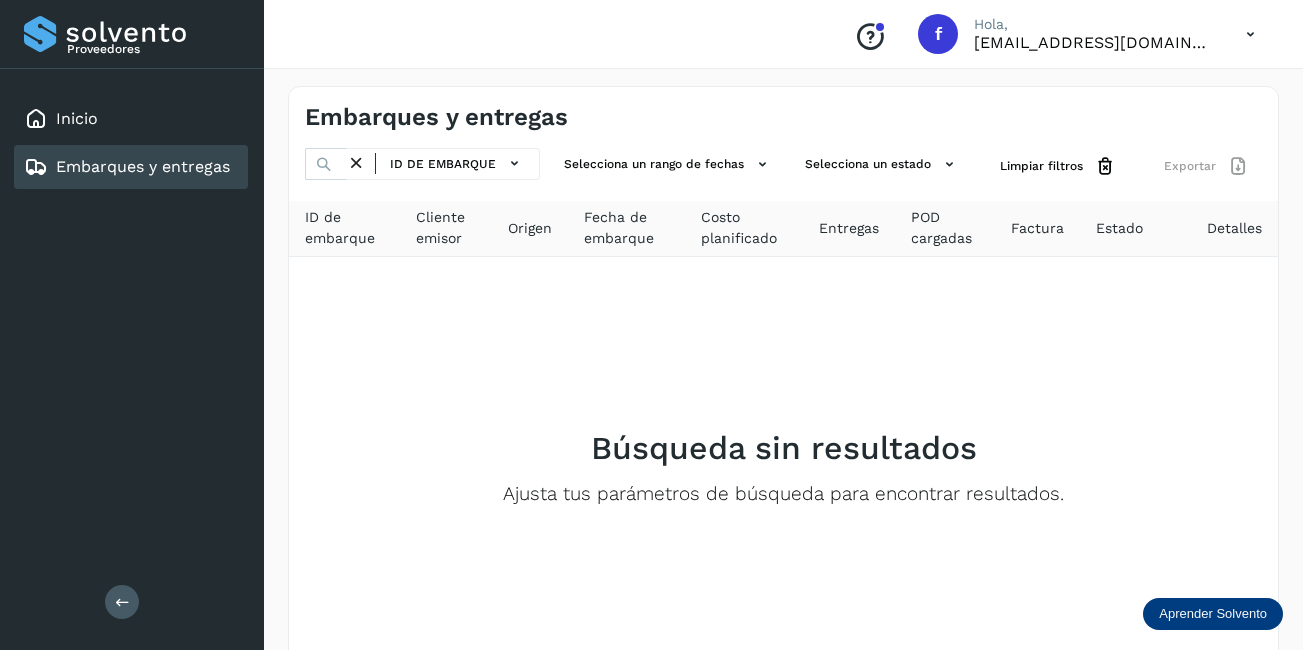 click at bounding box center (356, 163) 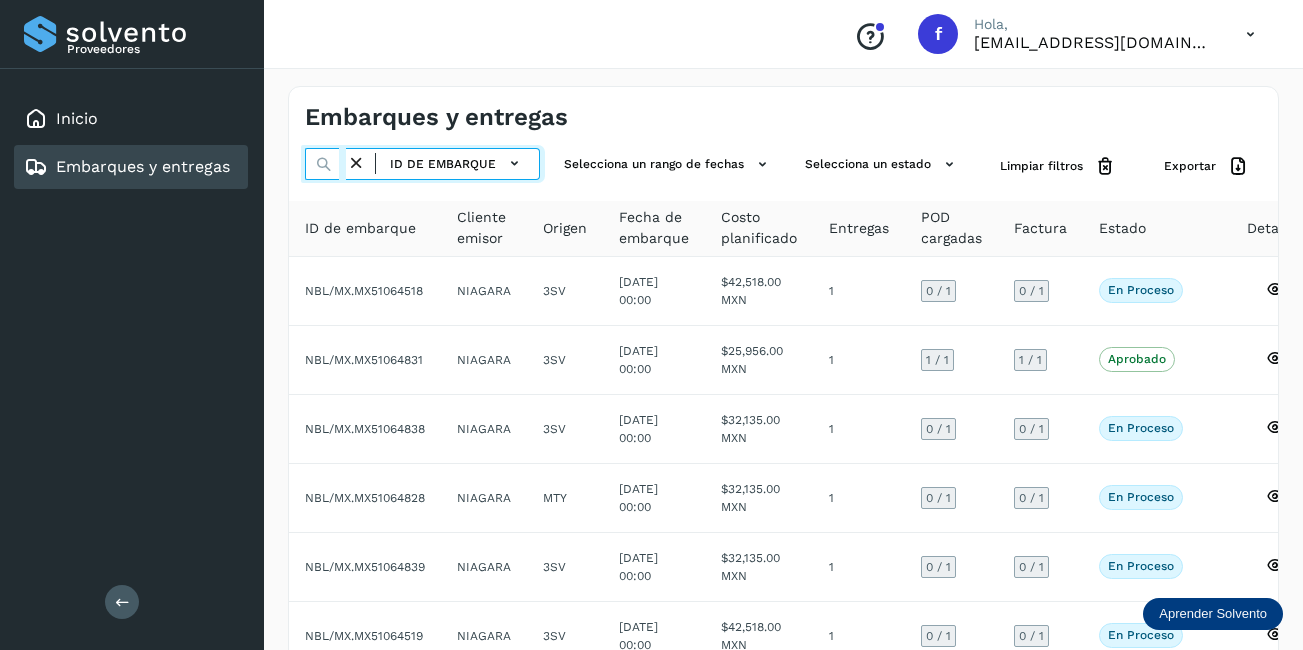 click at bounding box center [325, 164] 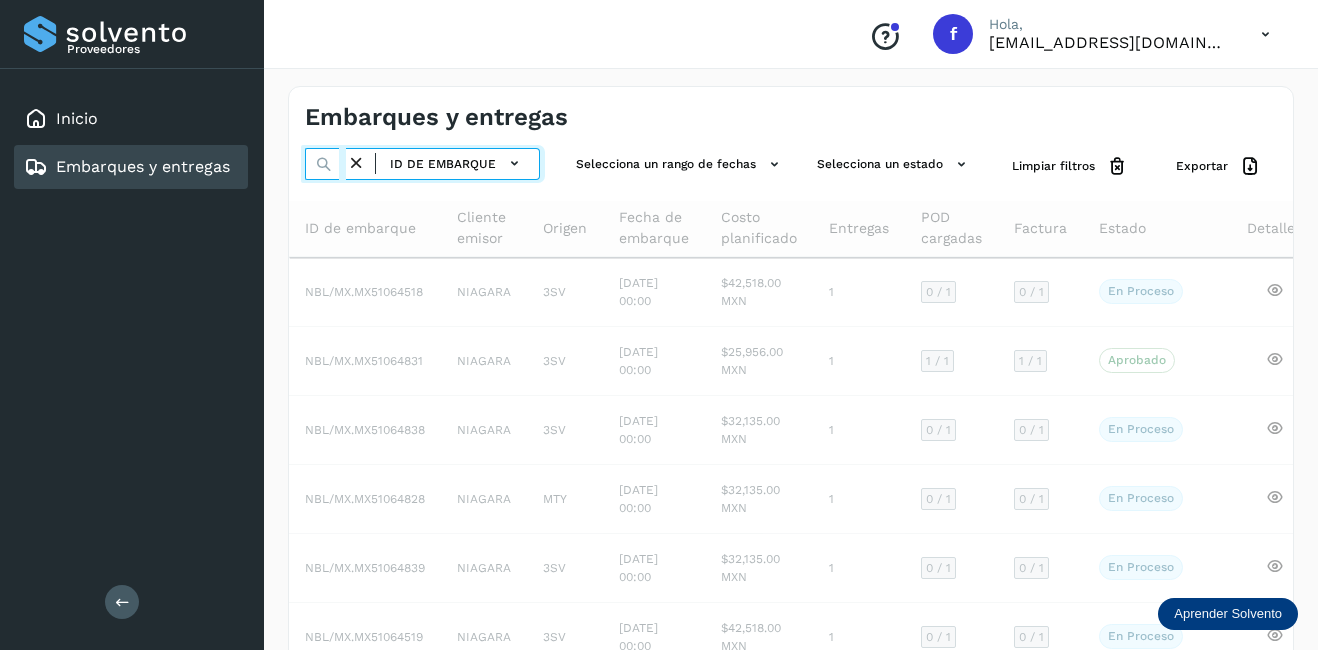 scroll, scrollTop: 0, scrollLeft: 53, axis: horizontal 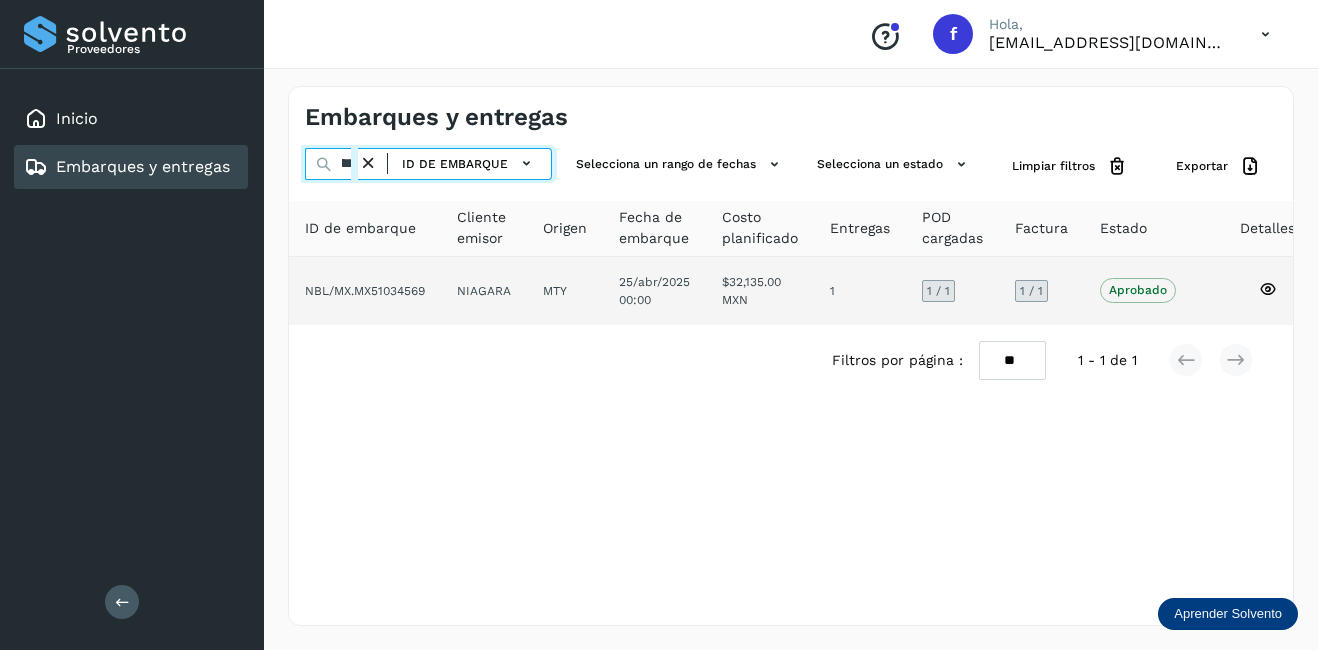 type on "********" 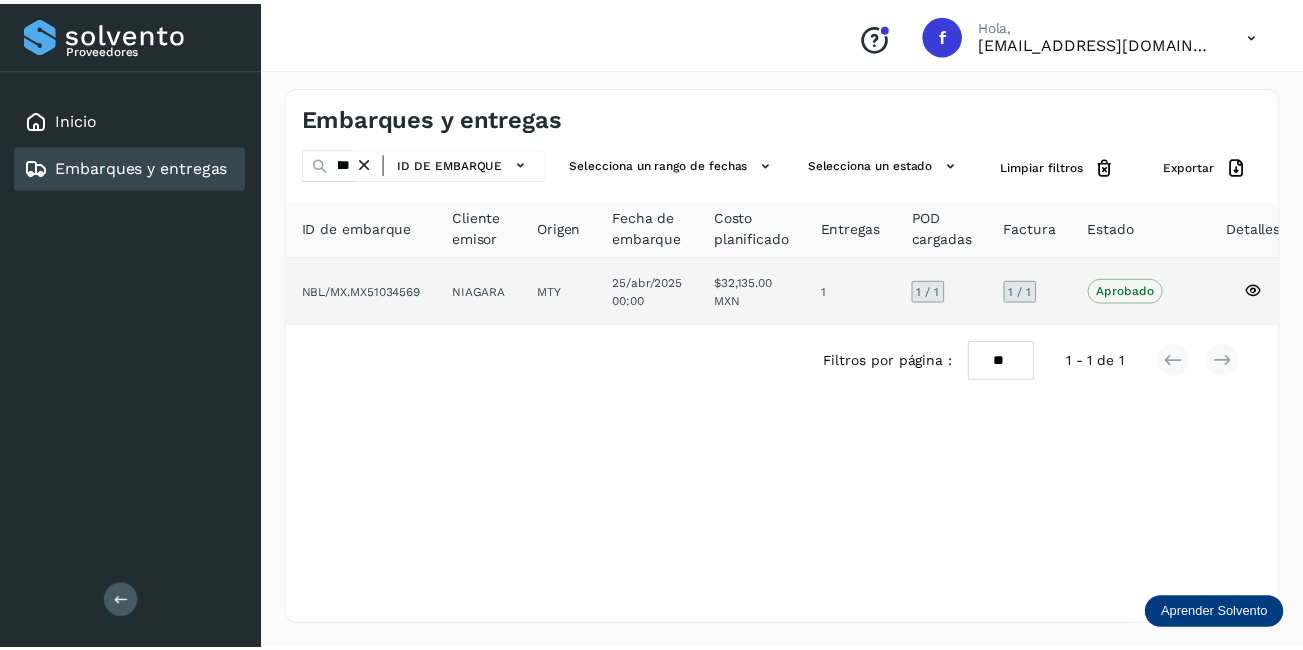 scroll, scrollTop: 0, scrollLeft: 0, axis: both 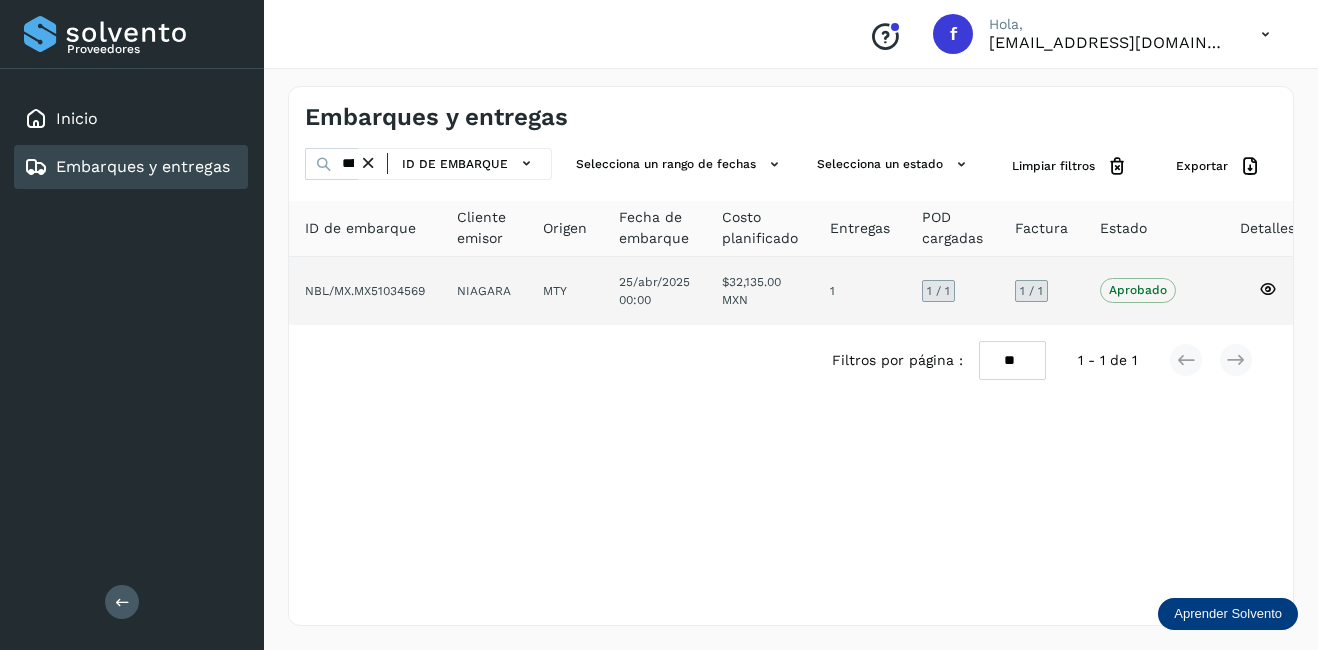 click on "NIAGARA" 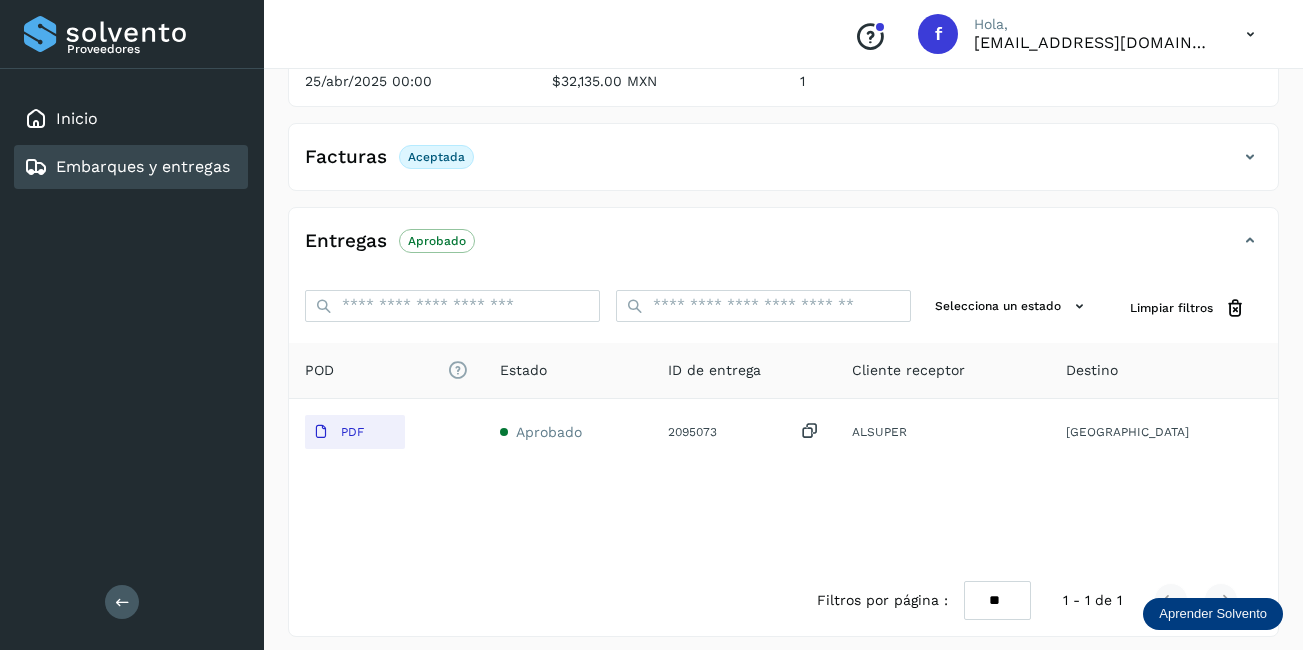 scroll, scrollTop: 311, scrollLeft: 0, axis: vertical 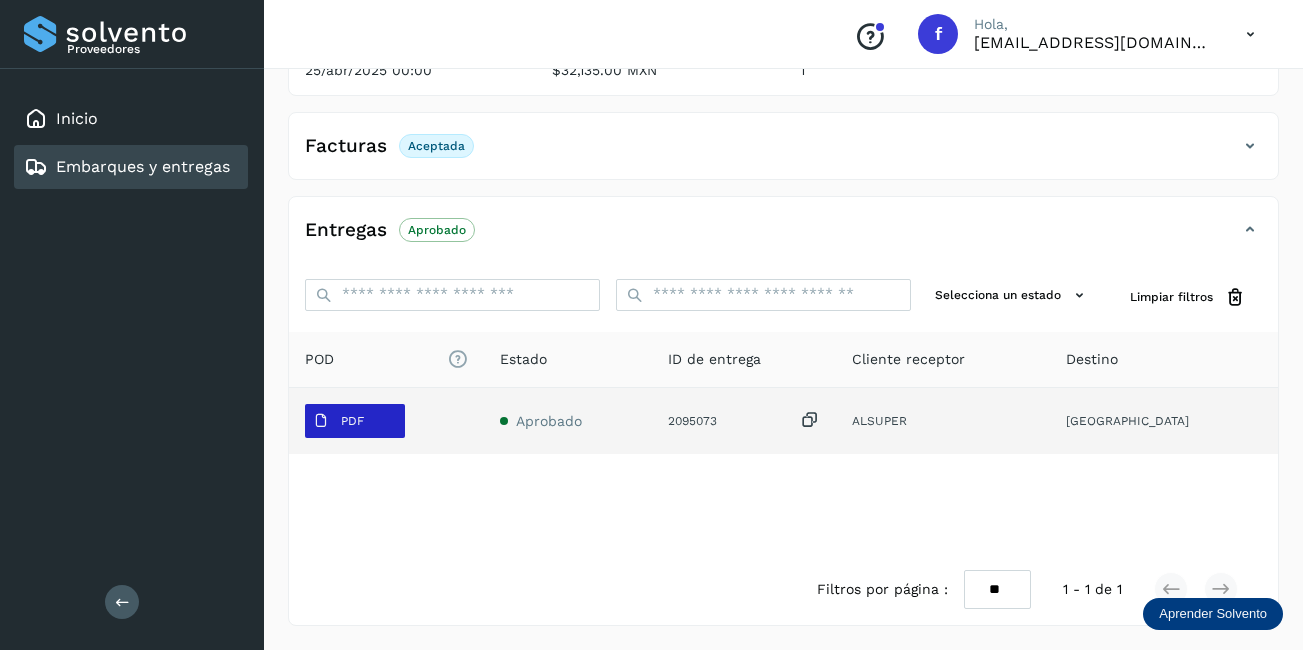 click on "PDF" at bounding box center (338, 421) 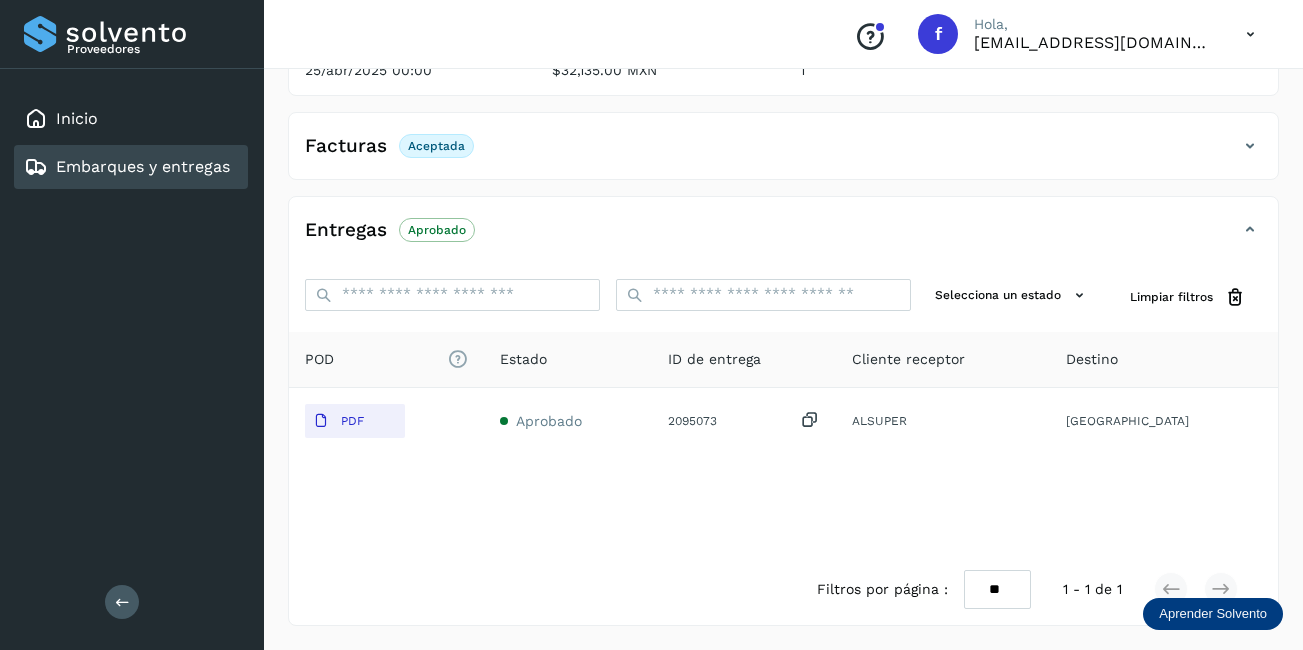 click on "Embarques y entregas" at bounding box center (143, 166) 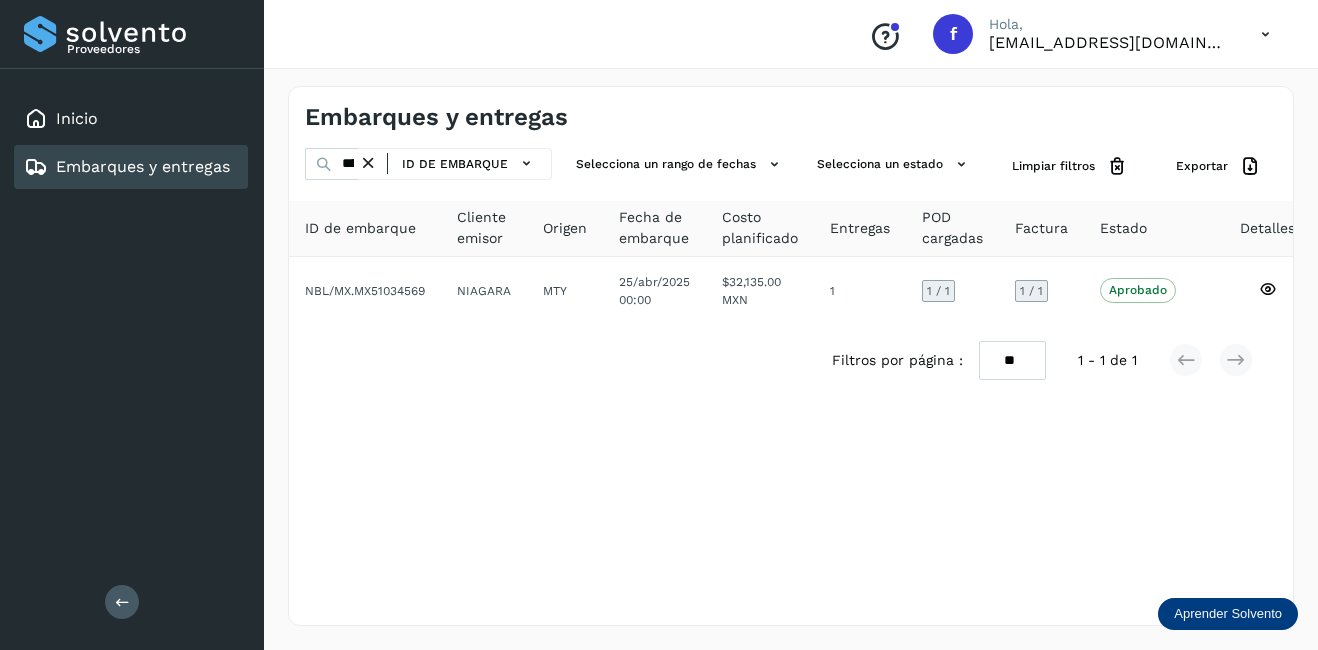 click at bounding box center [368, 163] 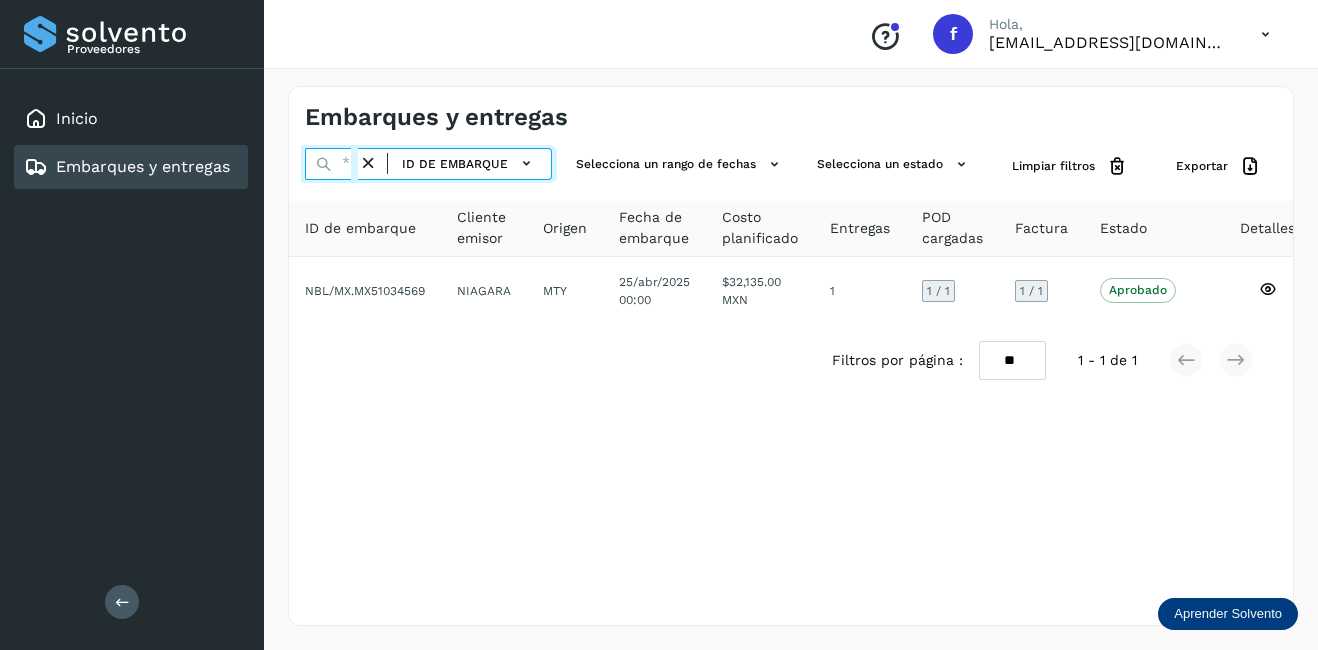 click at bounding box center (331, 164) 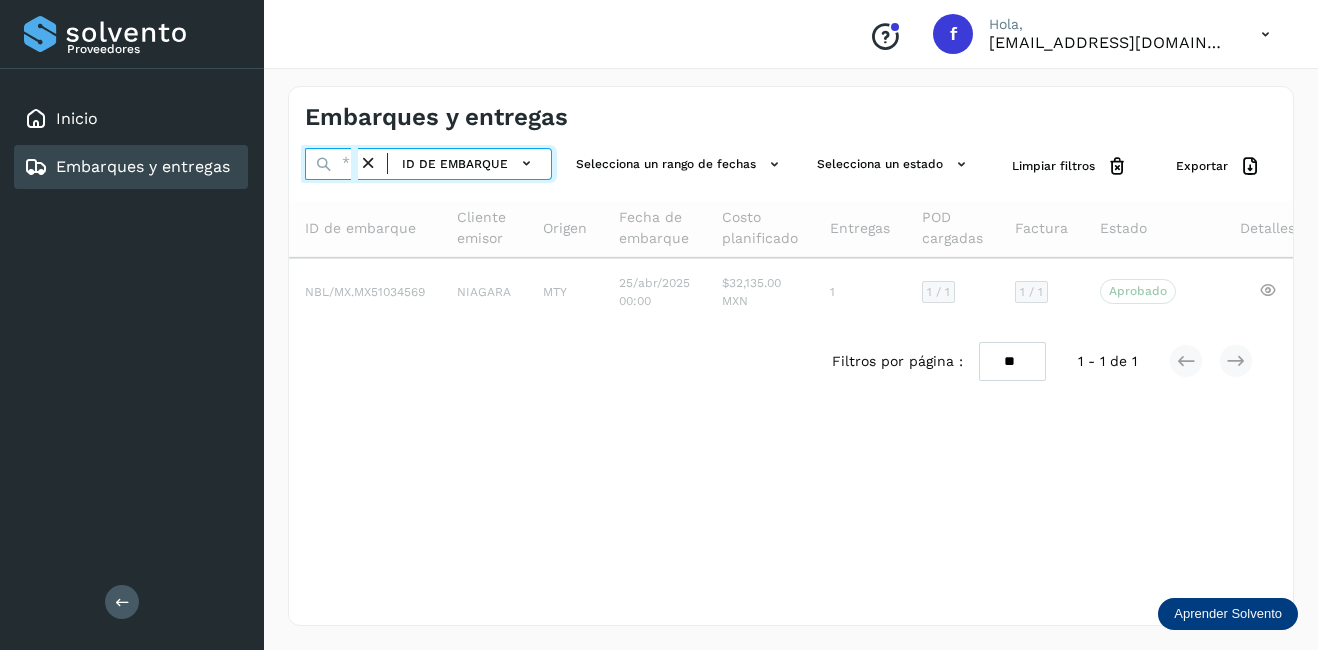 paste on "********" 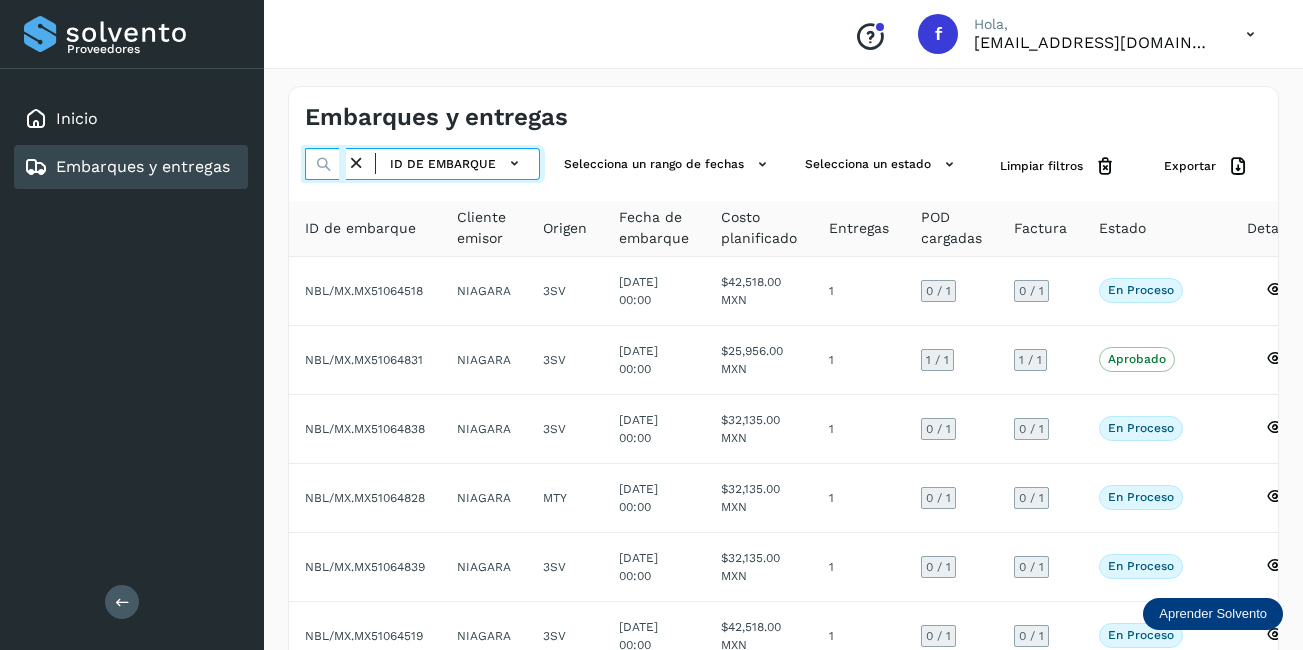 scroll, scrollTop: 0, scrollLeft: 61, axis: horizontal 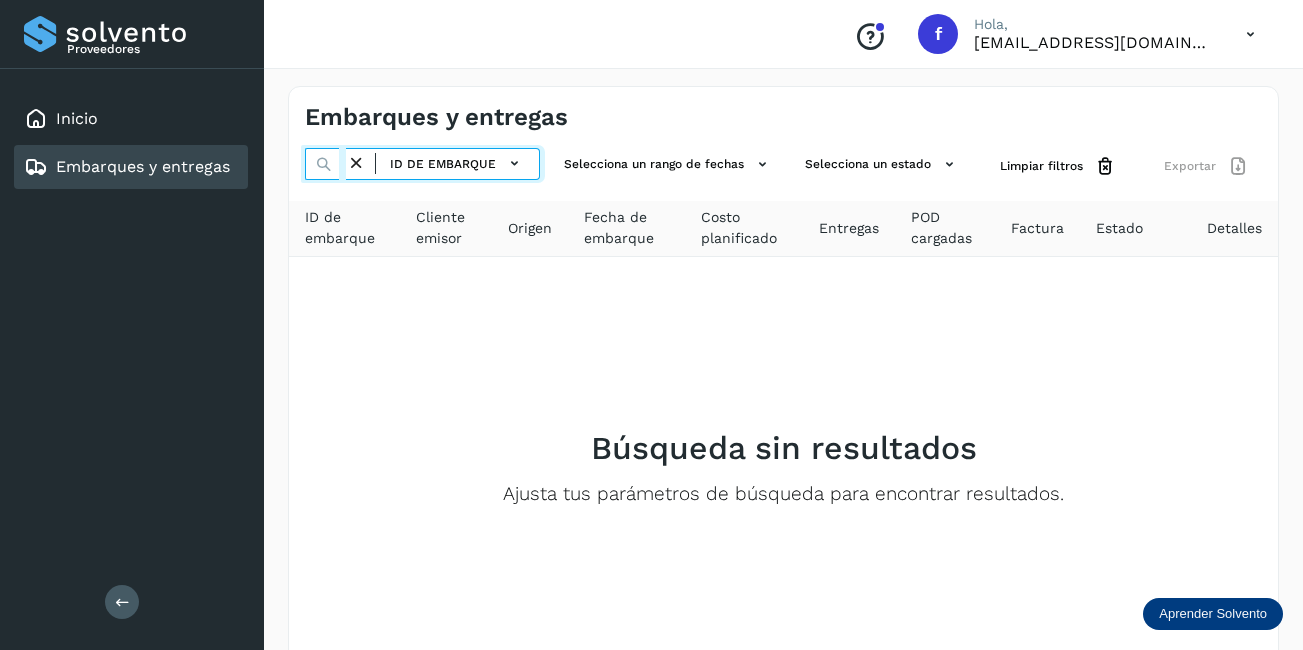 type on "********" 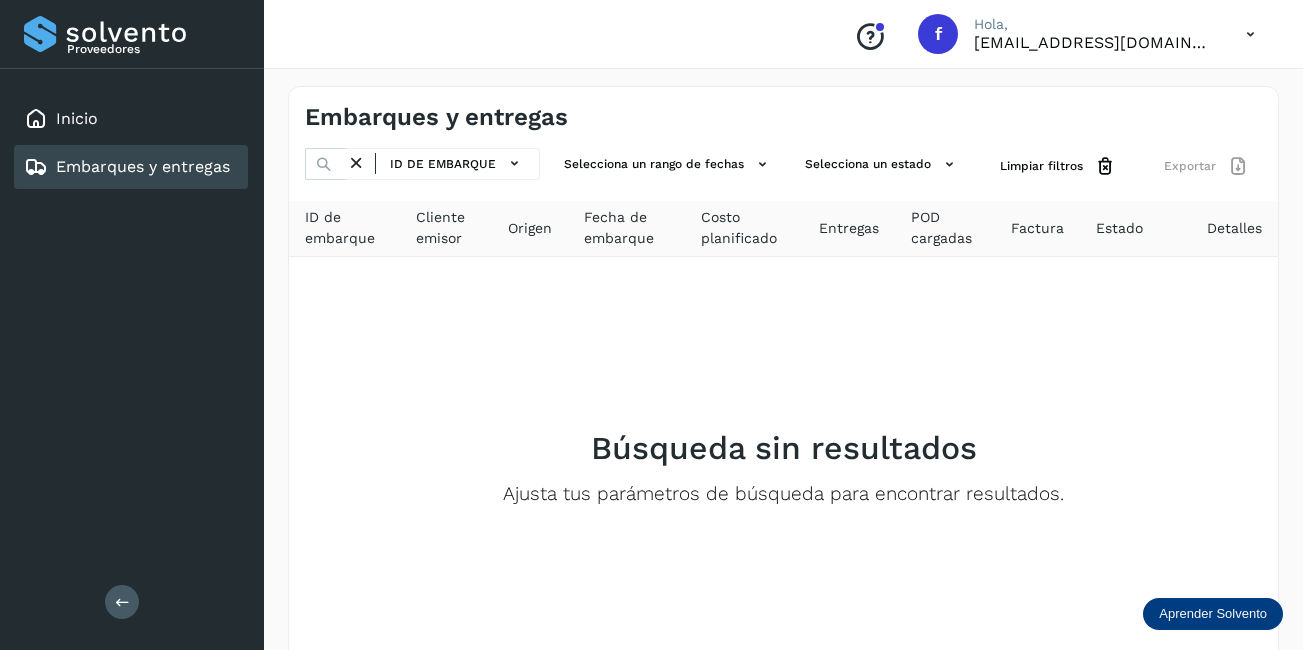 click at bounding box center (356, 163) 